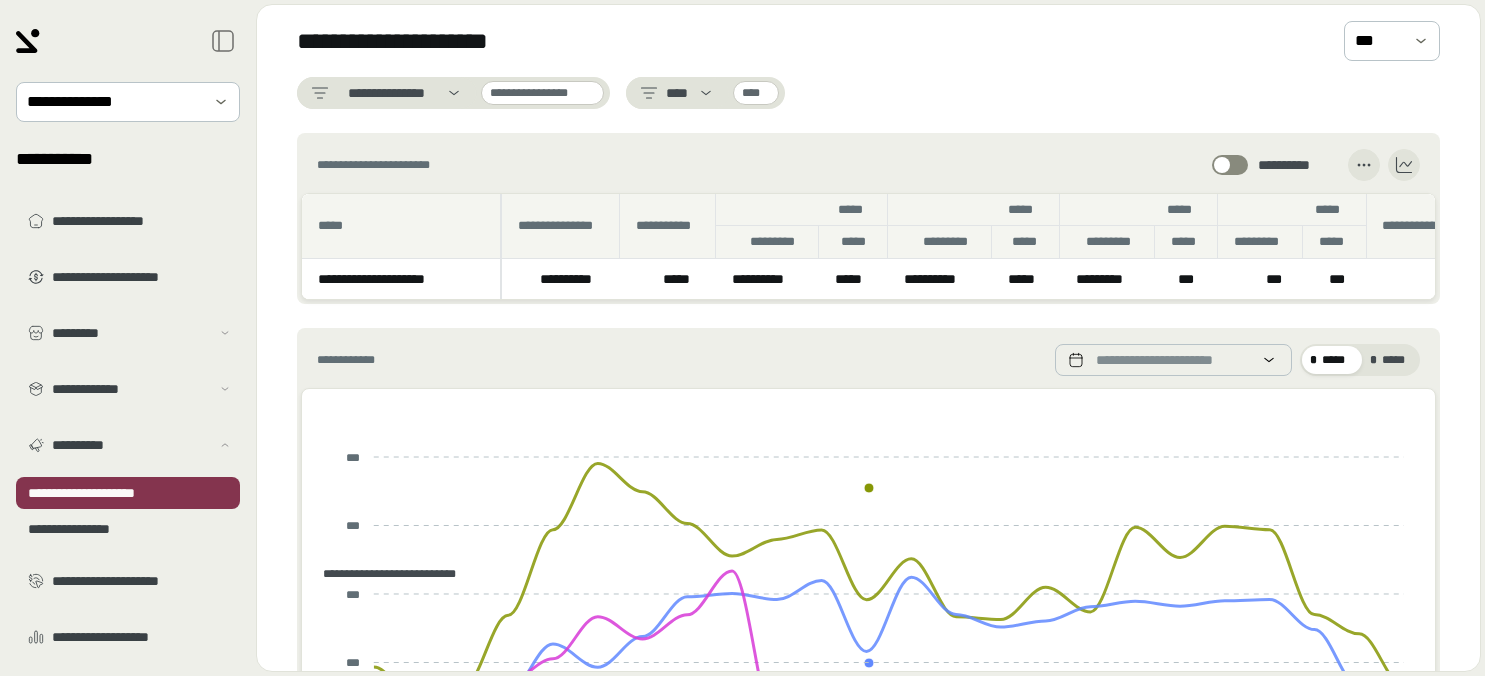scroll, scrollTop: 0, scrollLeft: 0, axis: both 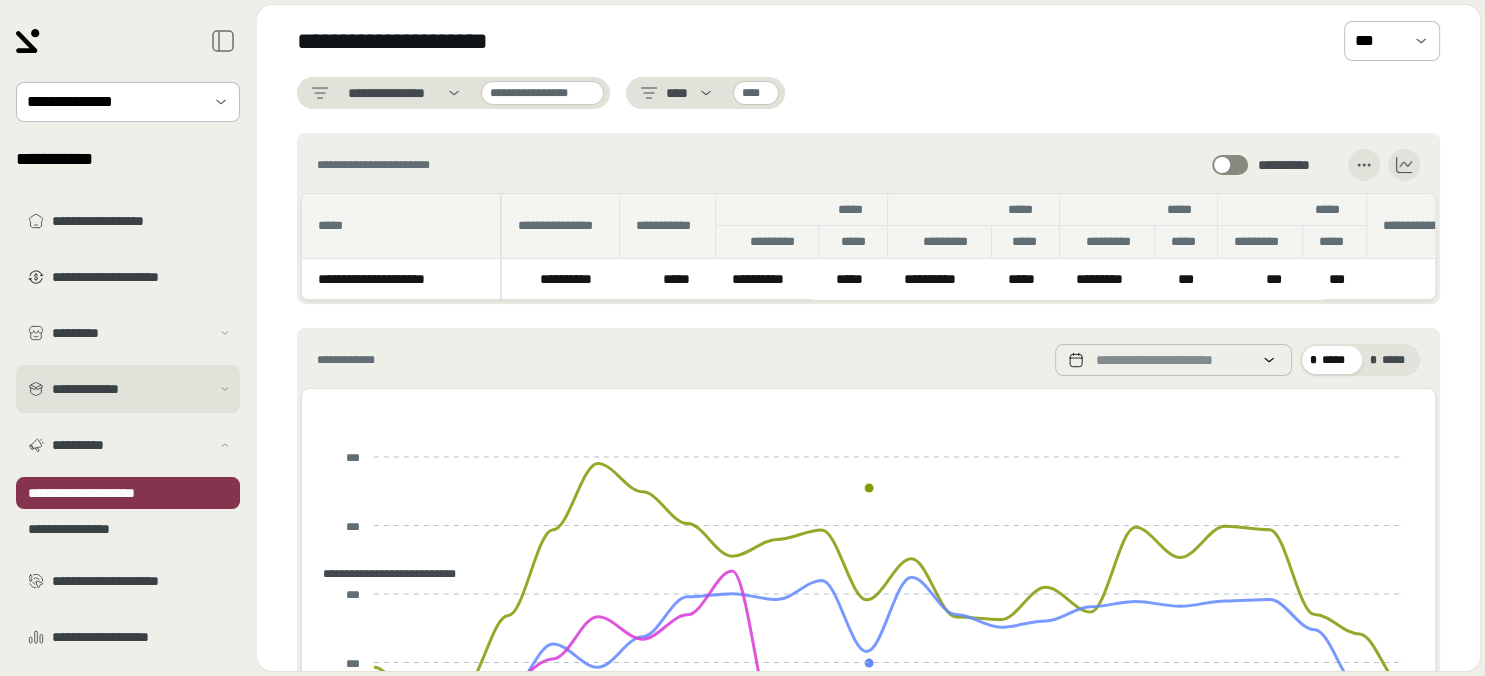click on "**********" at bounding box center (131, 389) 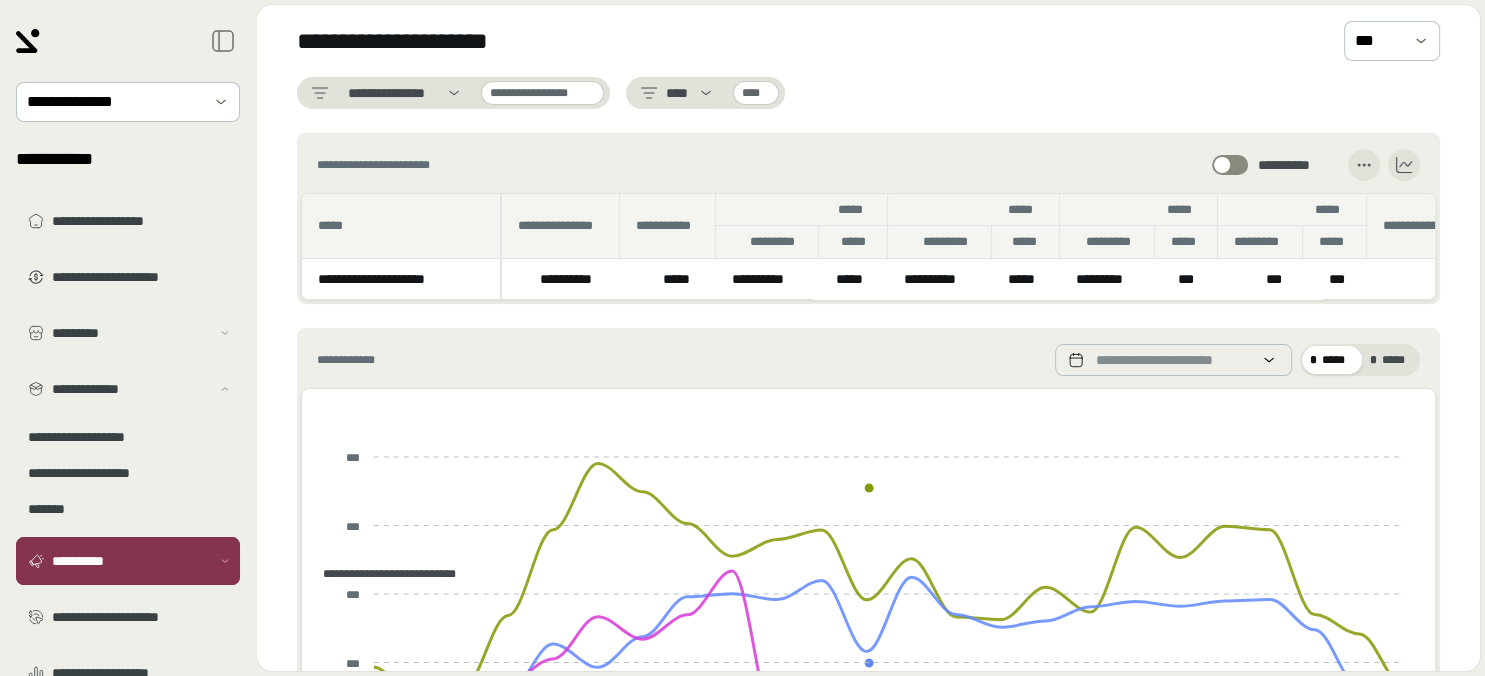 click on "**********" at bounding box center (131, 561) 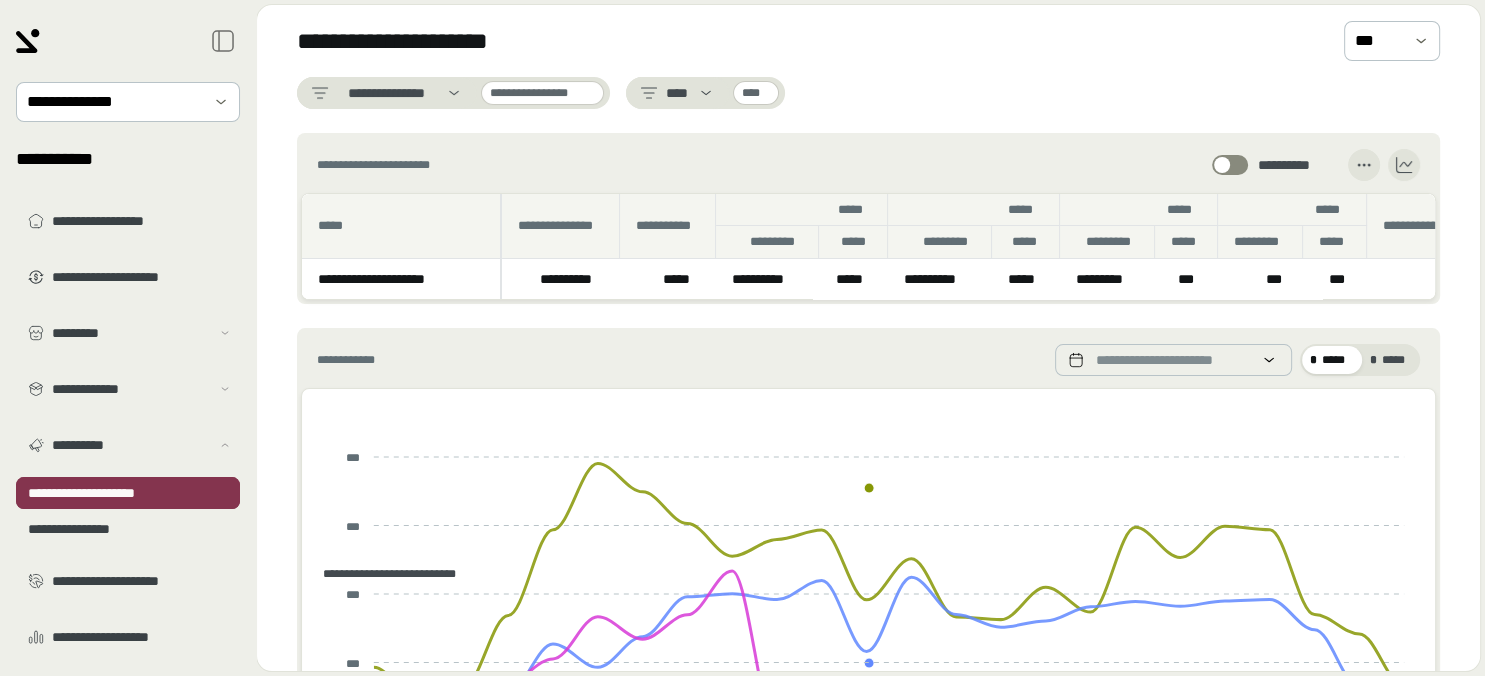 click on "**********" at bounding box center [128, 493] 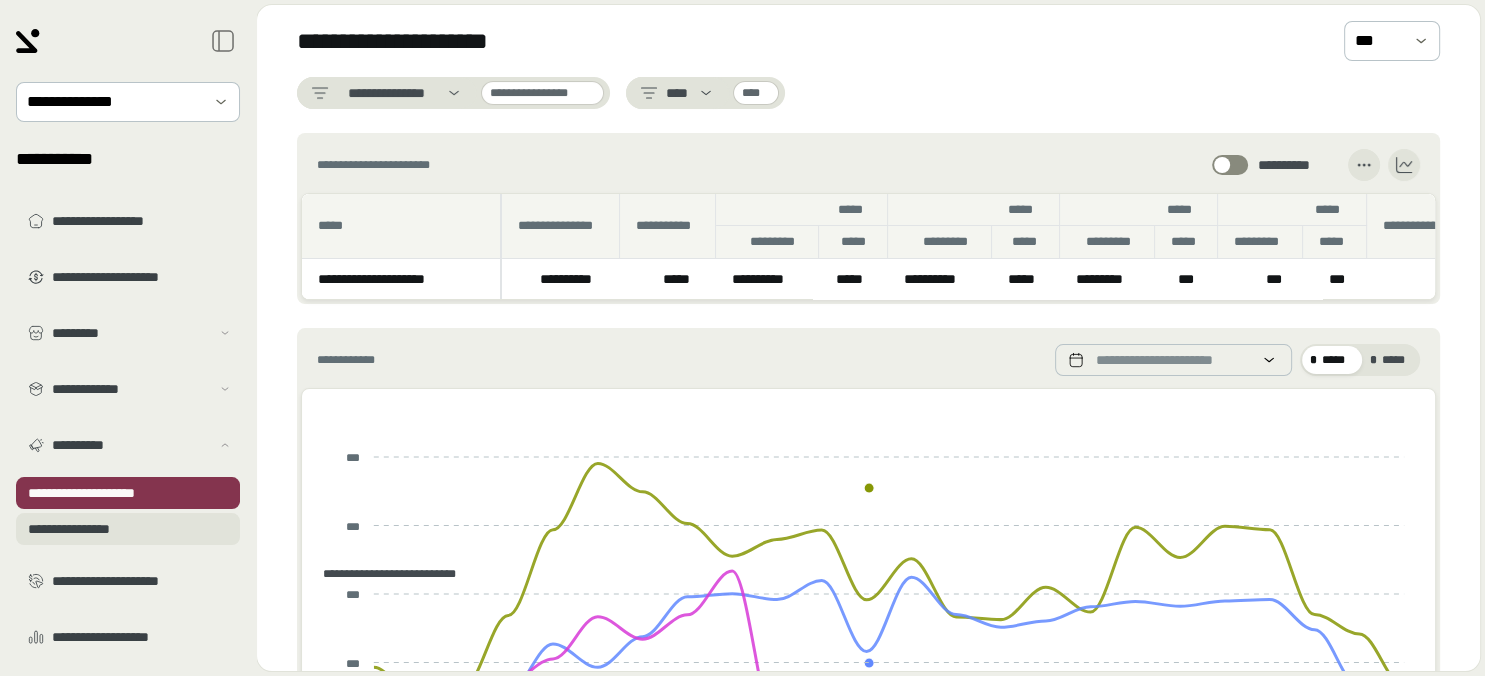 click on "**********" at bounding box center [128, 529] 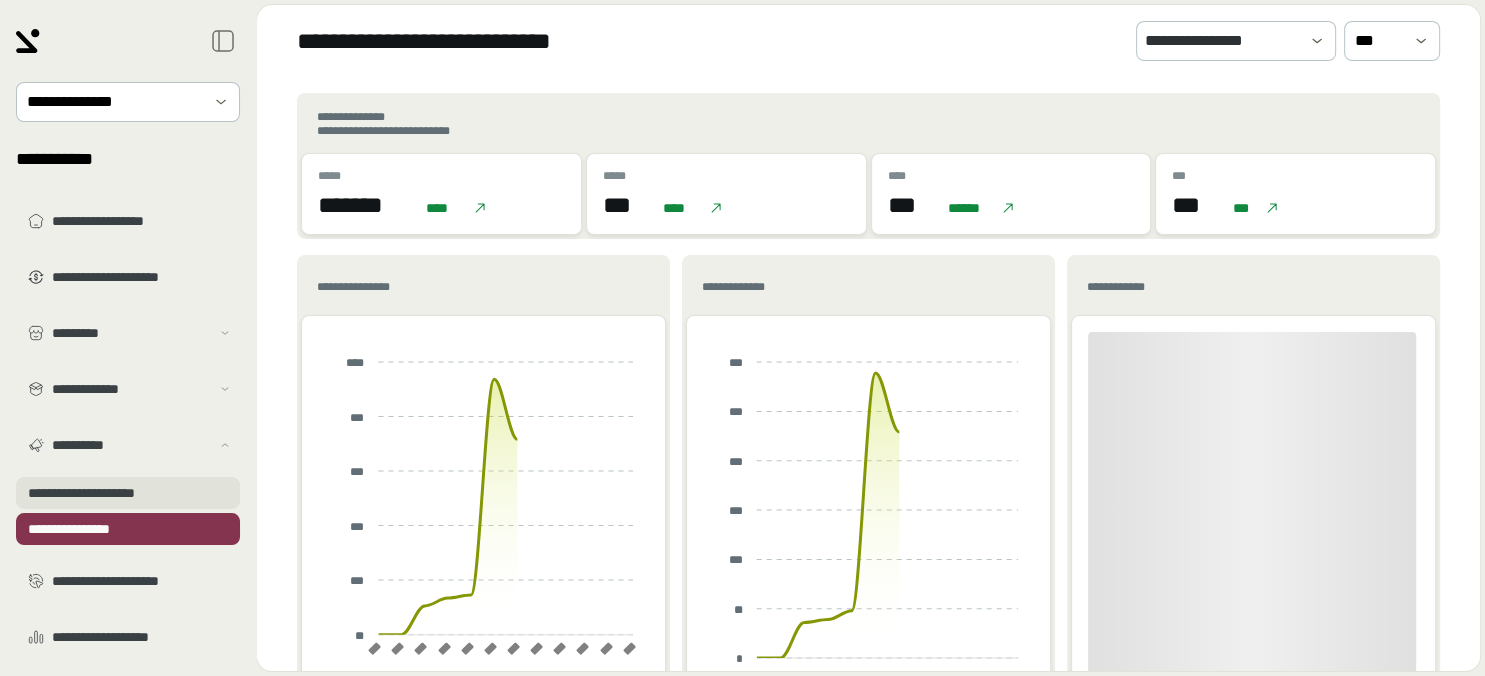 click on "**********" at bounding box center [128, 493] 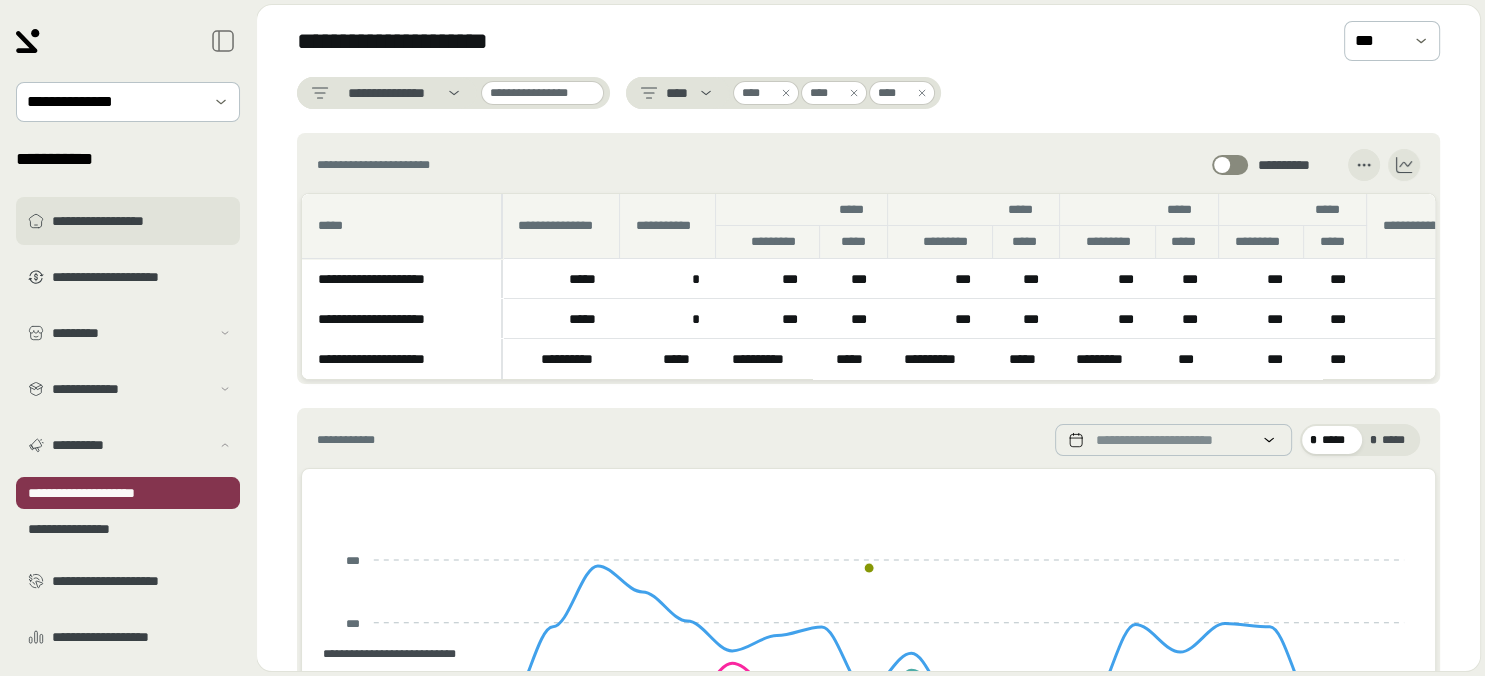 click on "**********" at bounding box center [142, 221] 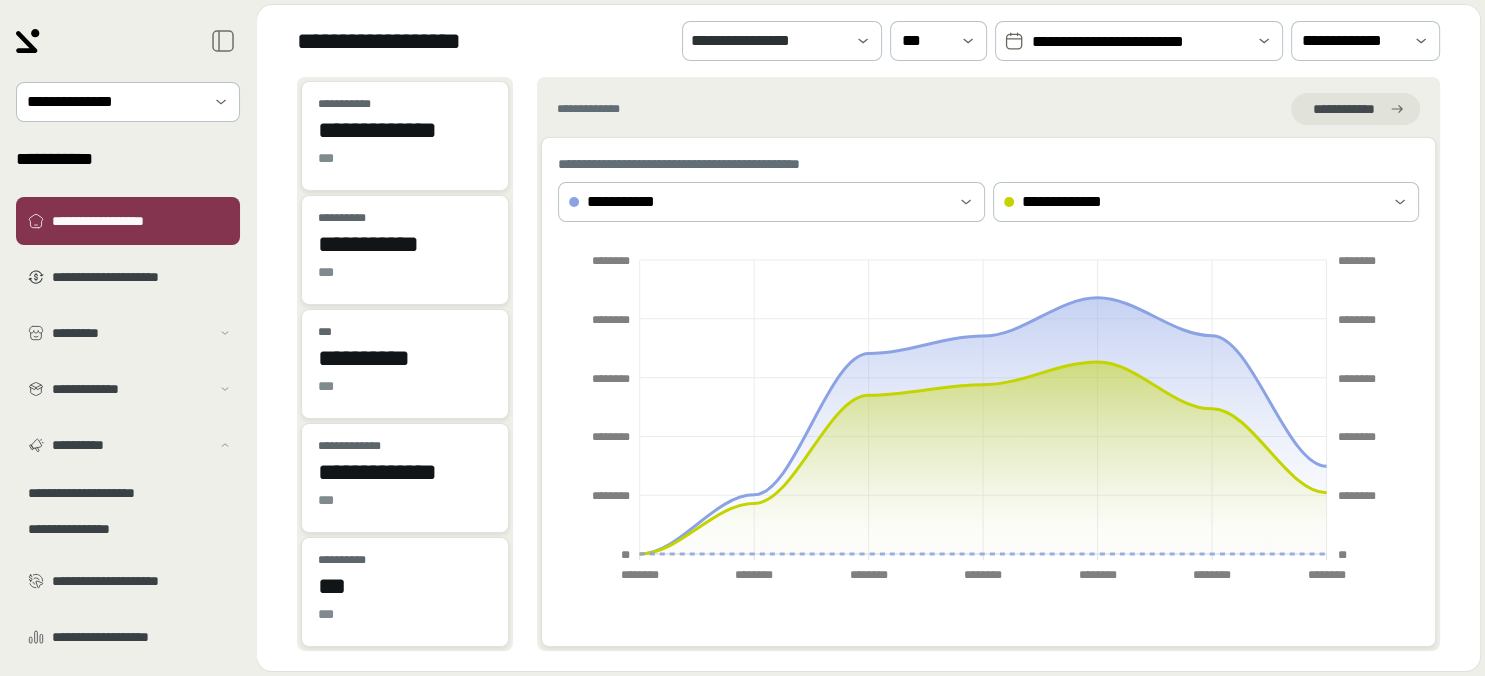 click on "**********" at bounding box center [1139, 41] 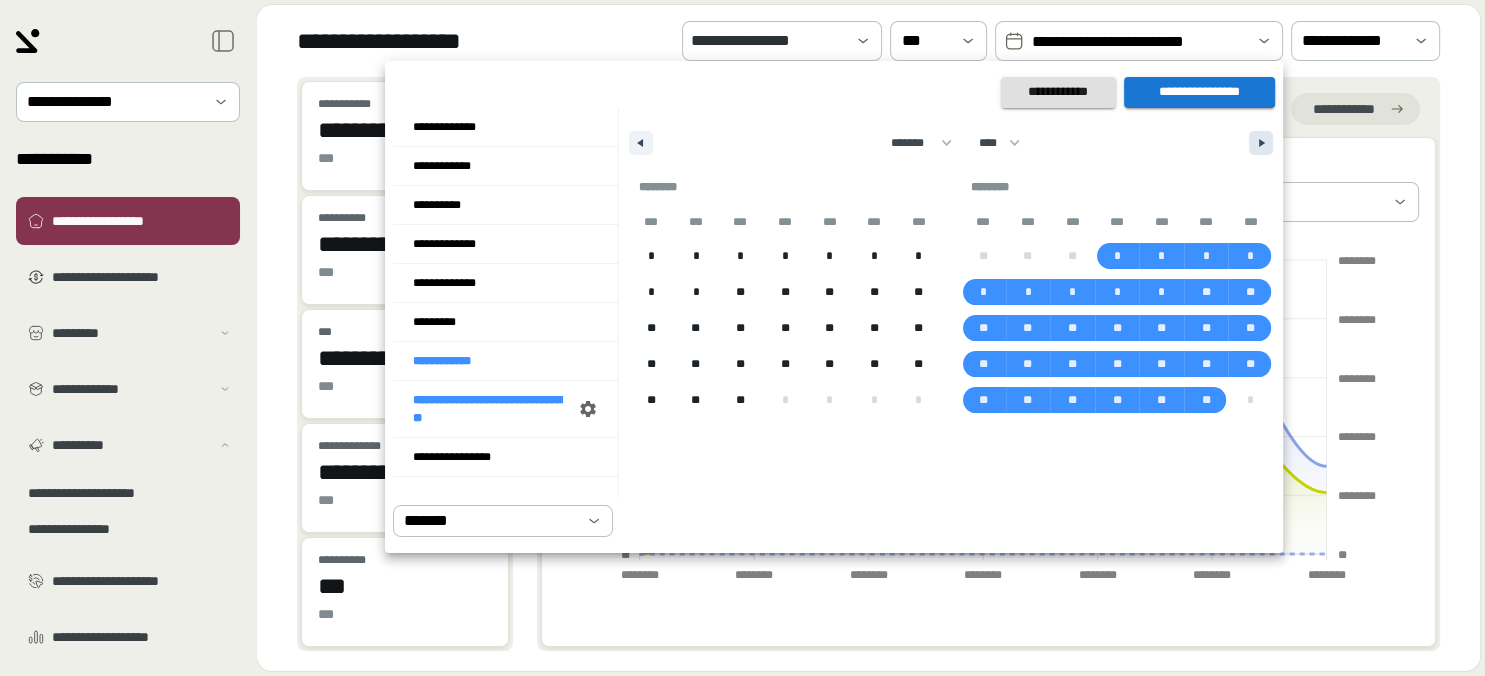 click at bounding box center (1264, 143) 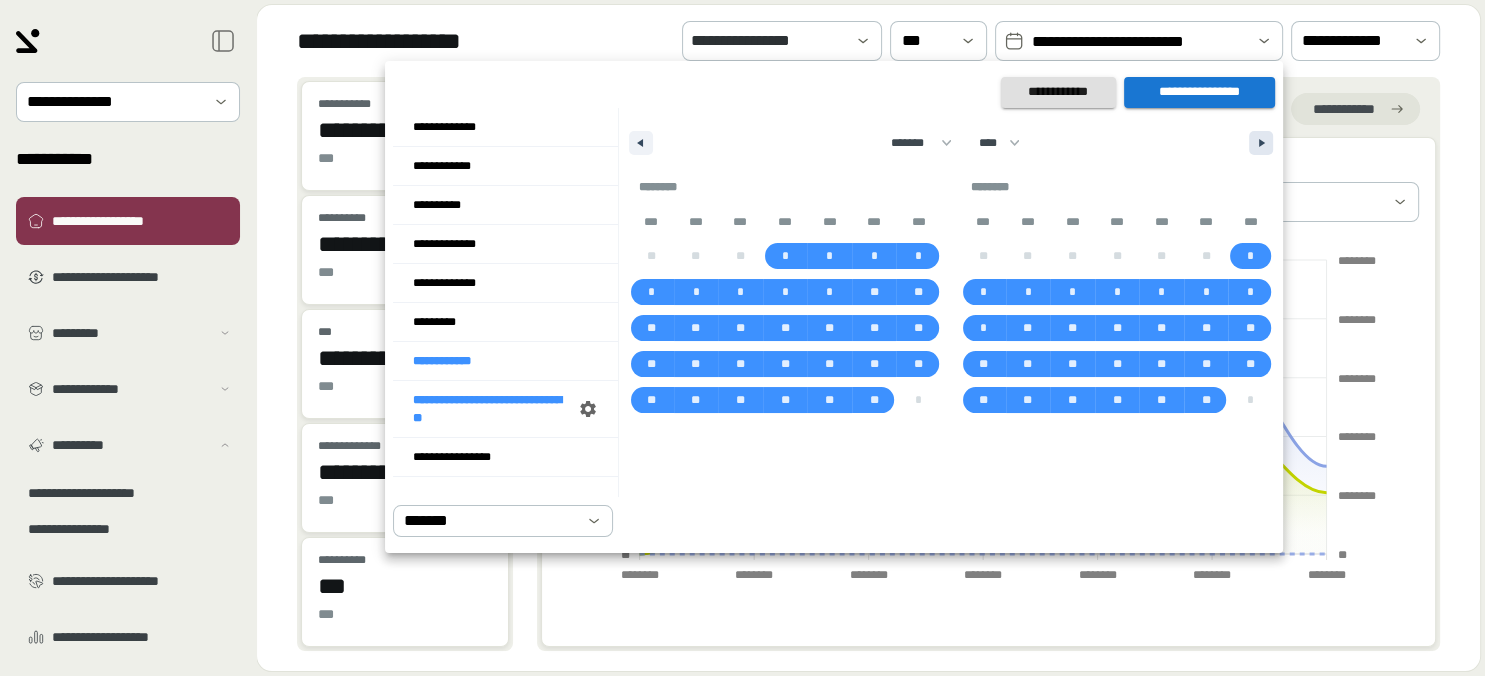 click at bounding box center [1264, 143] 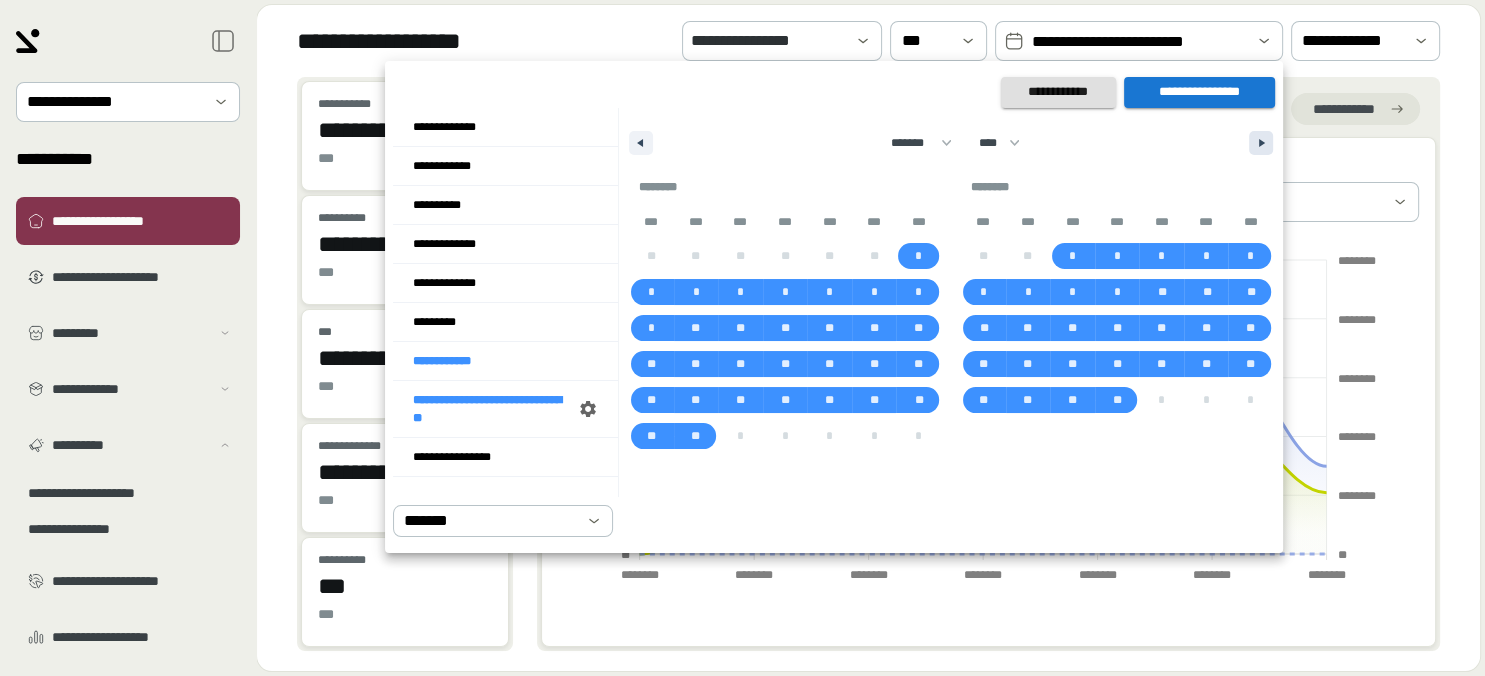 click at bounding box center [1264, 143] 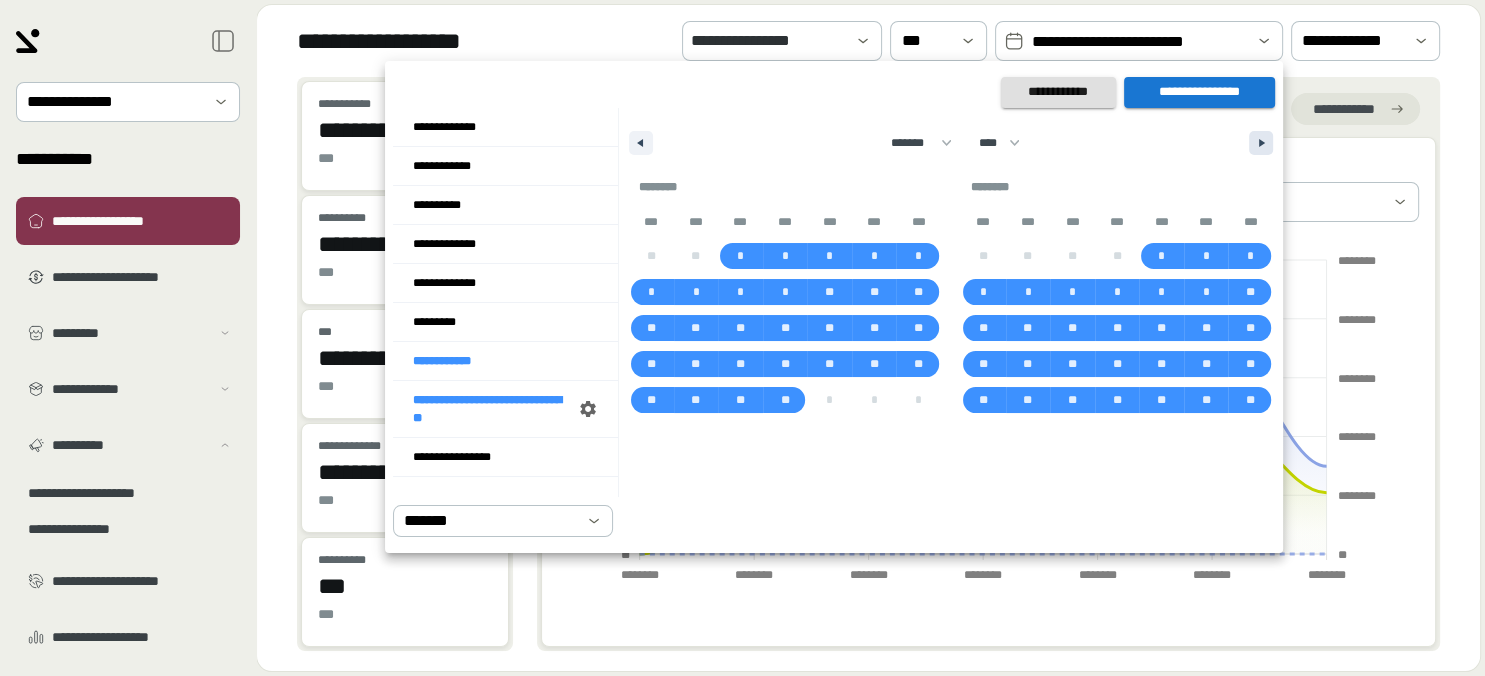 click at bounding box center (1264, 143) 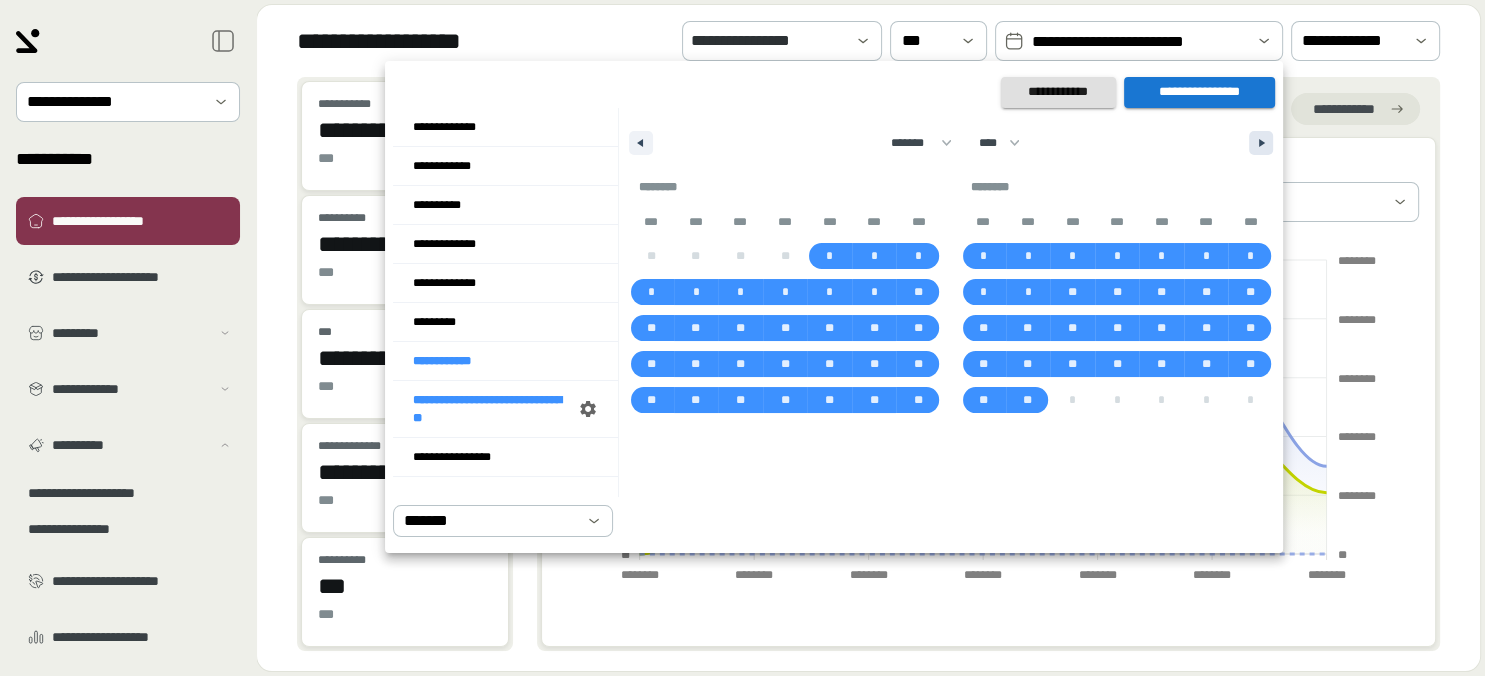 click at bounding box center [1264, 143] 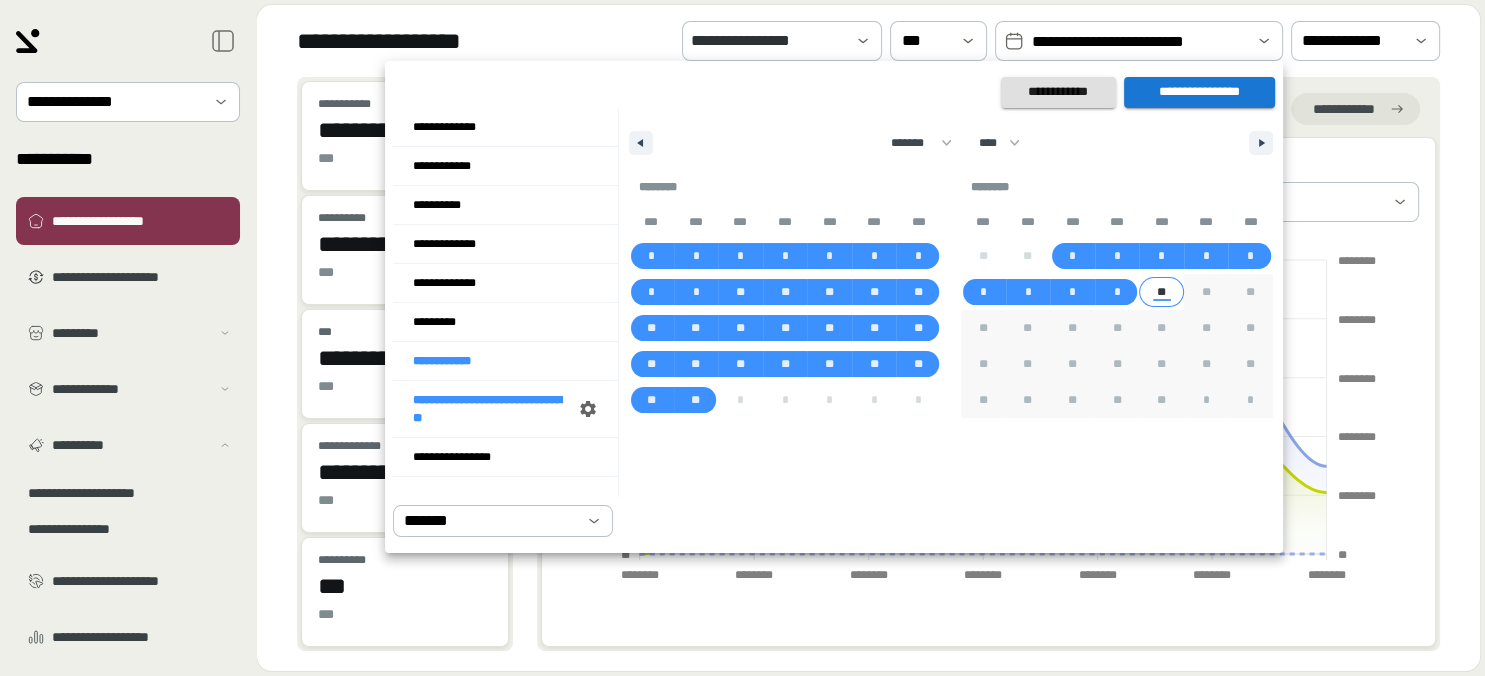 click on "**" at bounding box center (1161, 292) 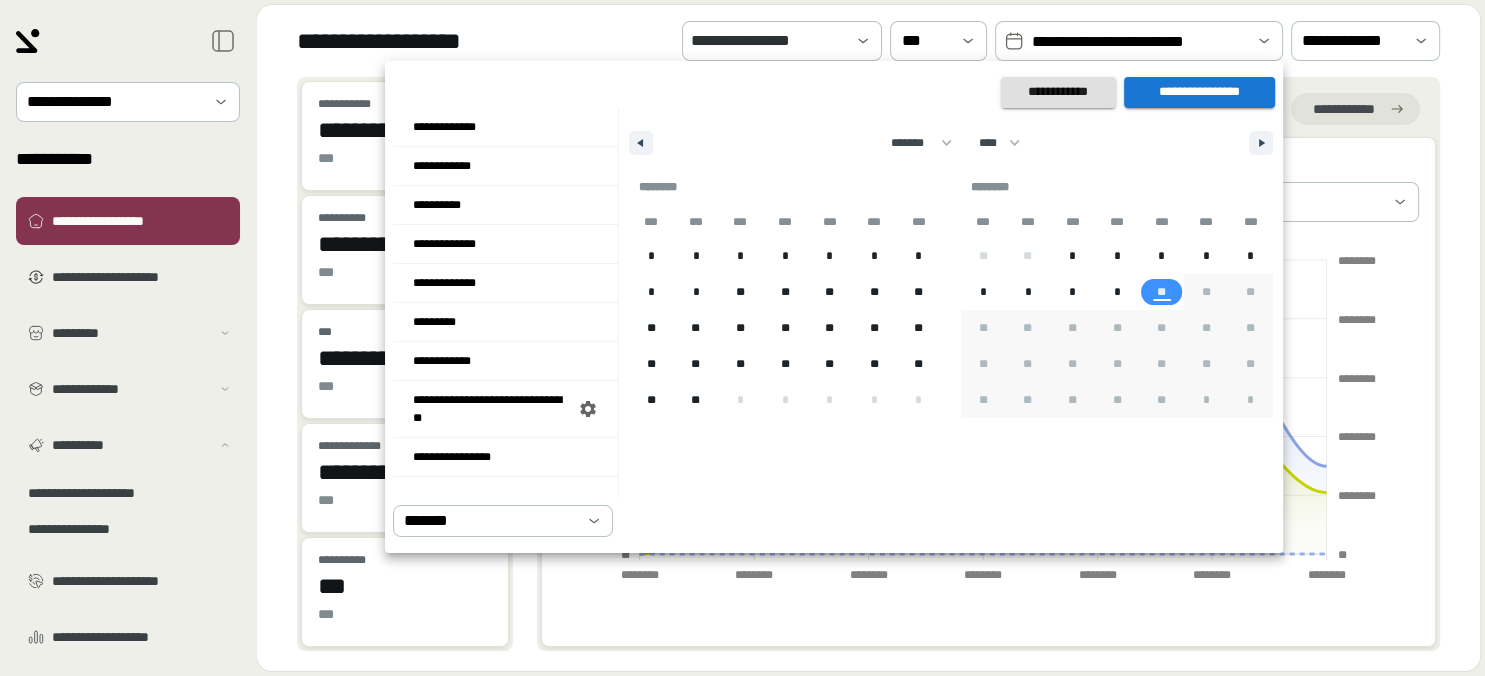 click on "**********" at bounding box center (1199, 92) 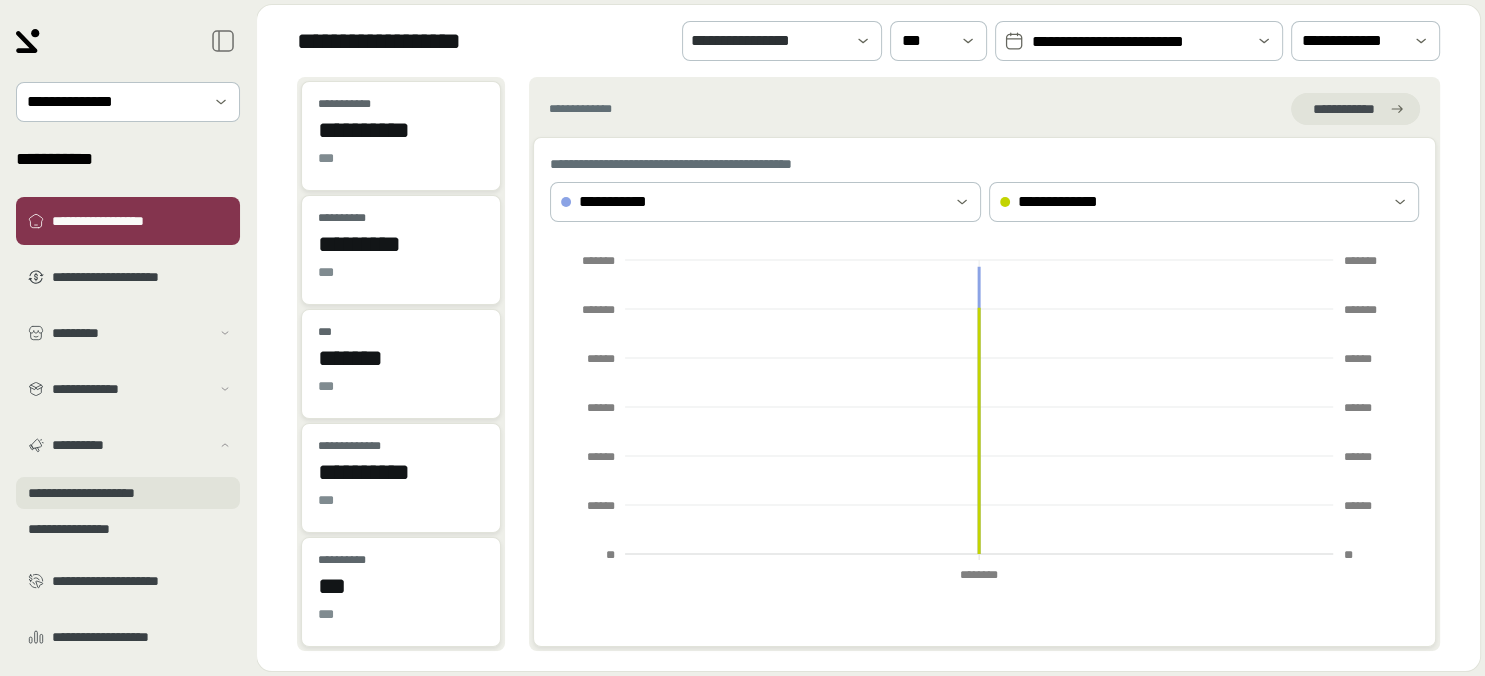 click on "**********" at bounding box center [128, 493] 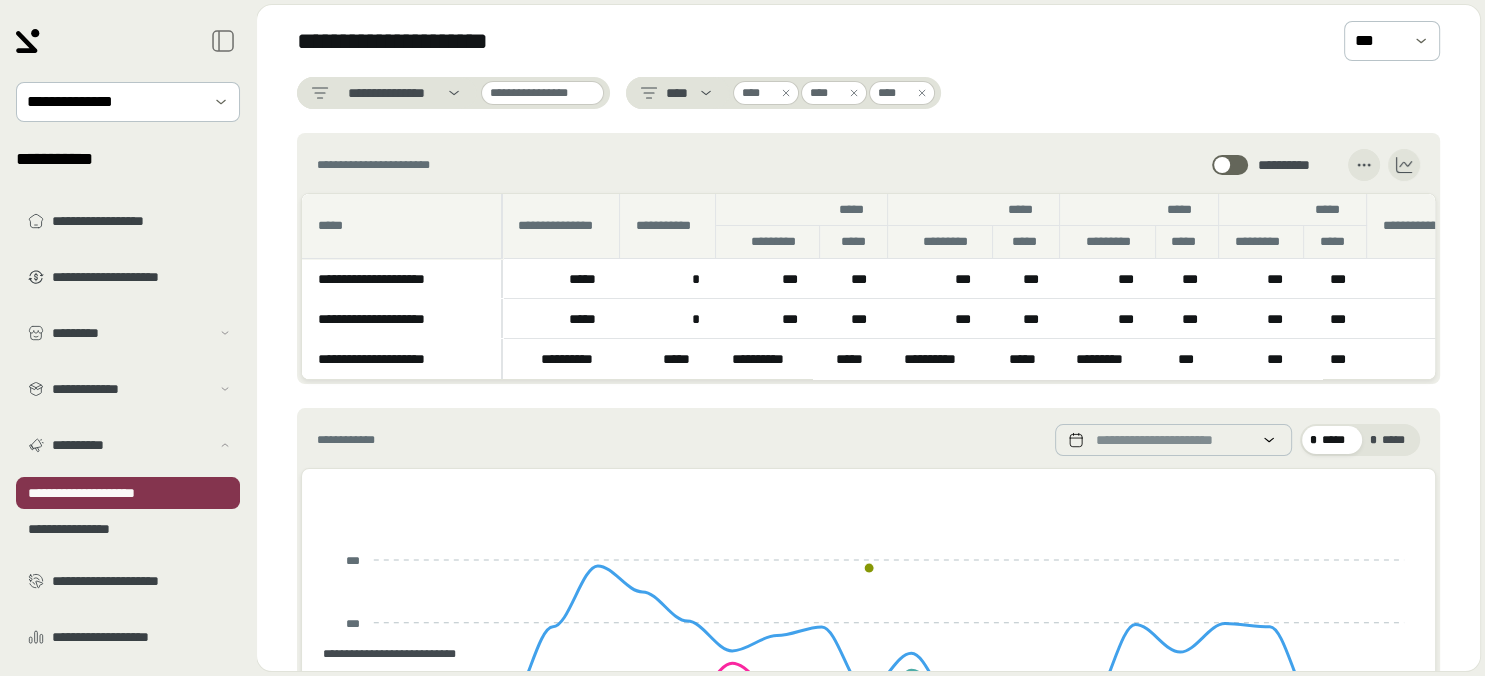 click at bounding box center (1230, 165) 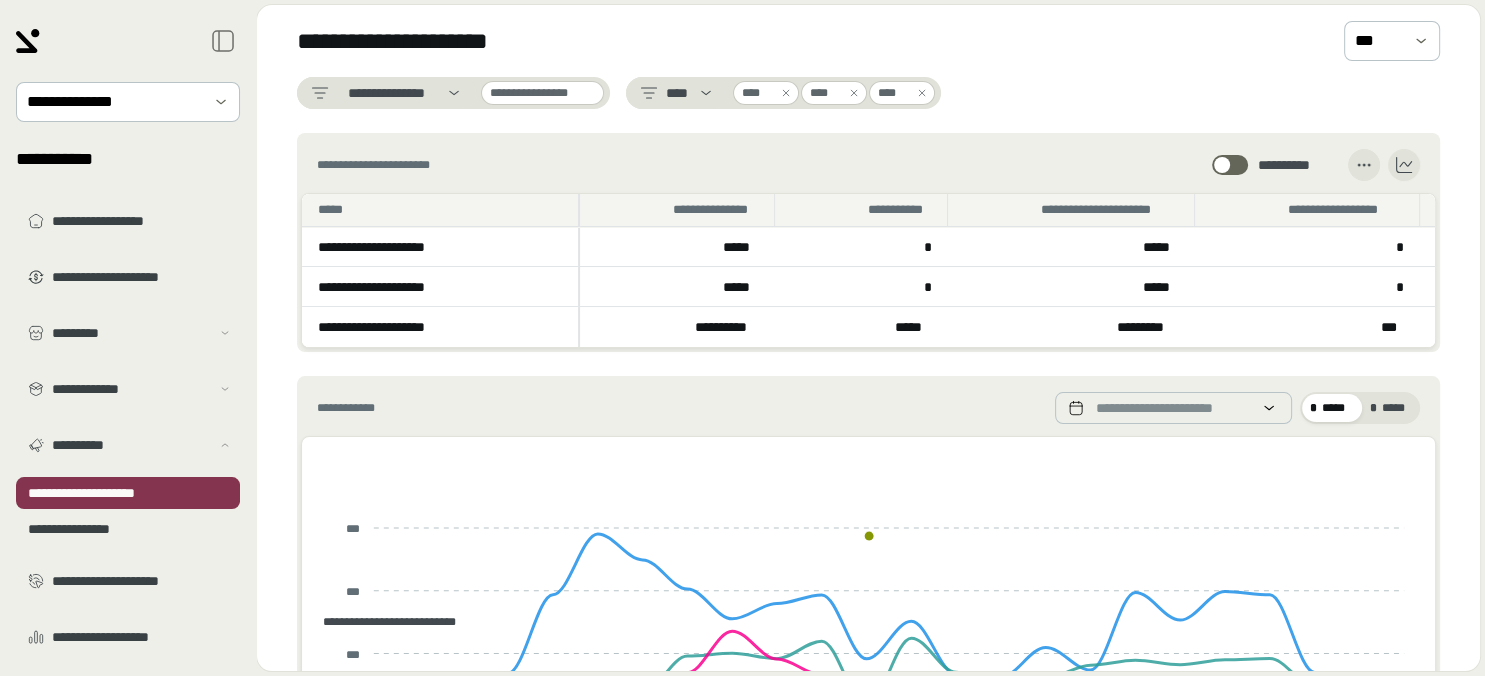 click at bounding box center (1230, 165) 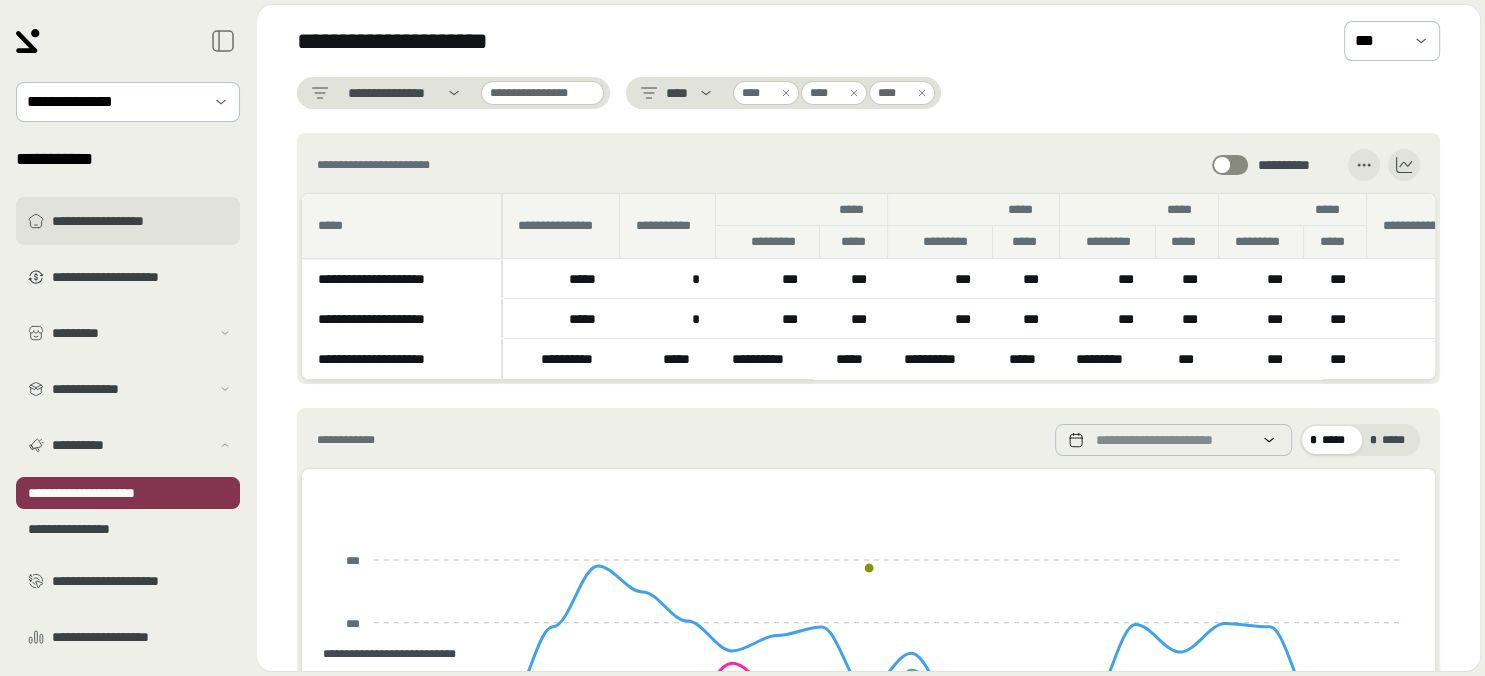 click on "**********" at bounding box center (142, 221) 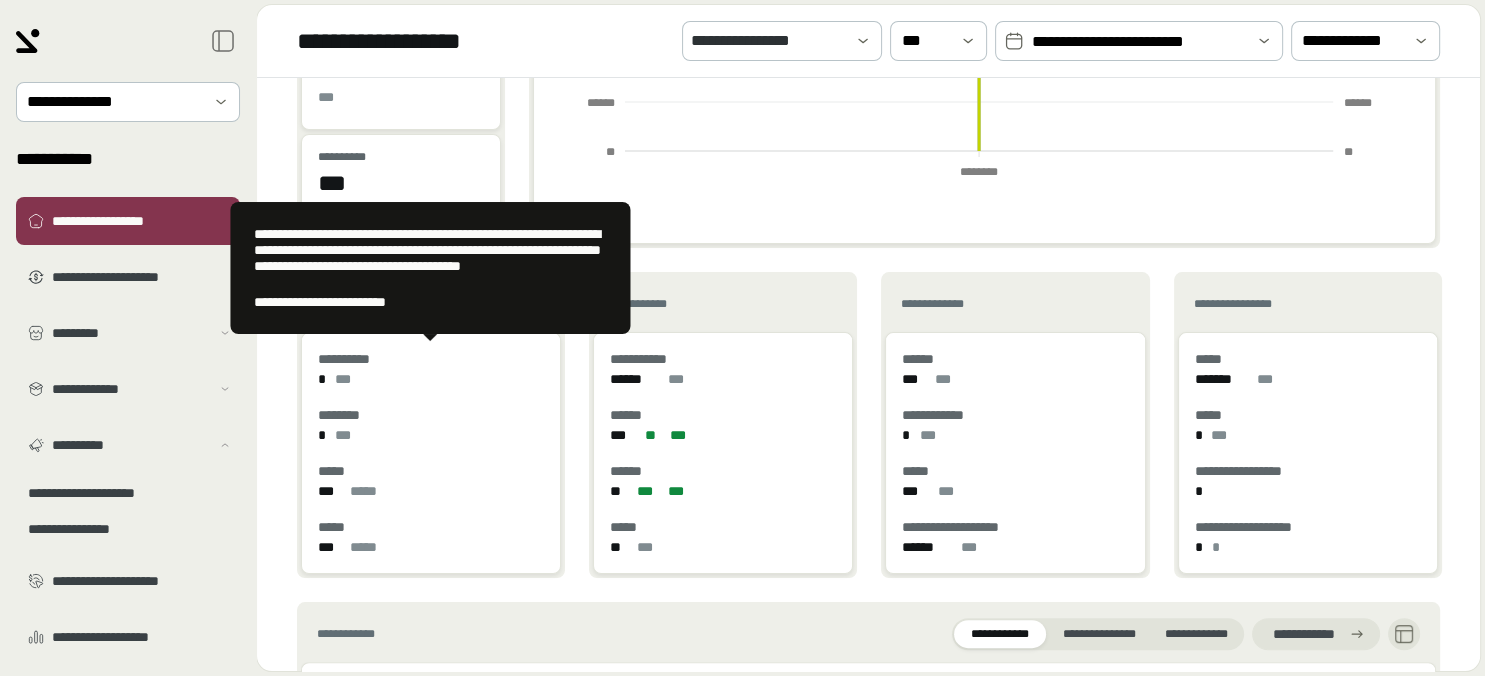 scroll, scrollTop: 0, scrollLeft: 0, axis: both 